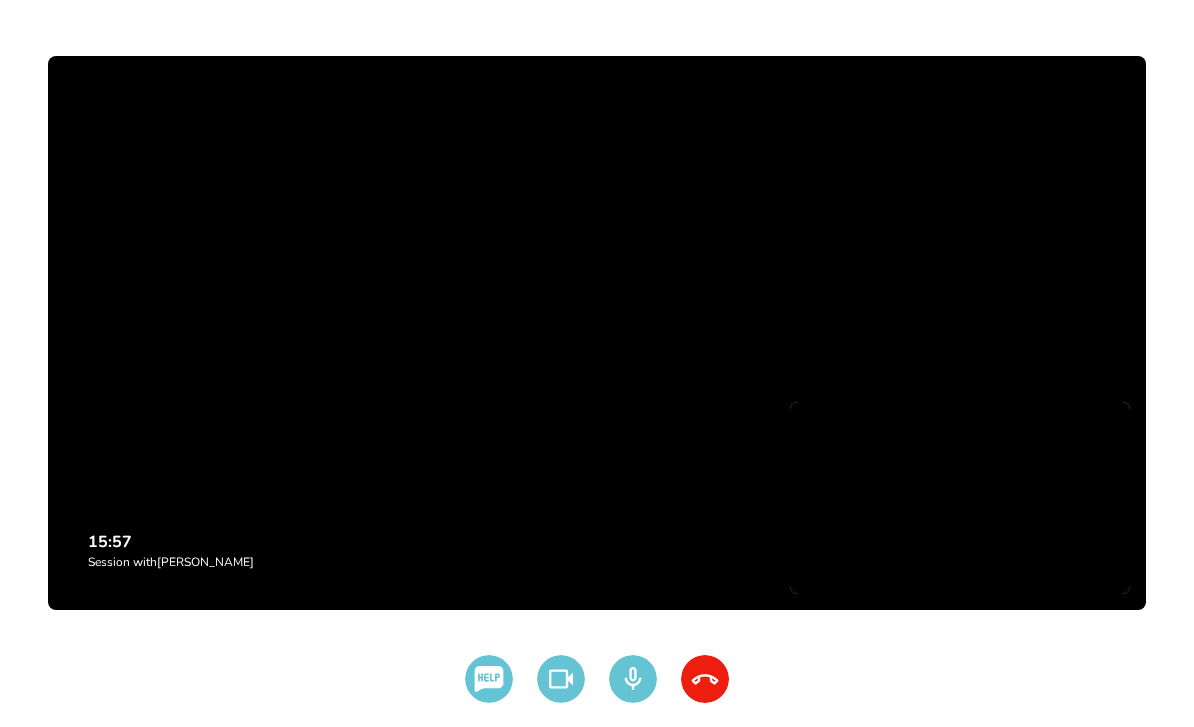 scroll, scrollTop: 16, scrollLeft: 0, axis: vertical 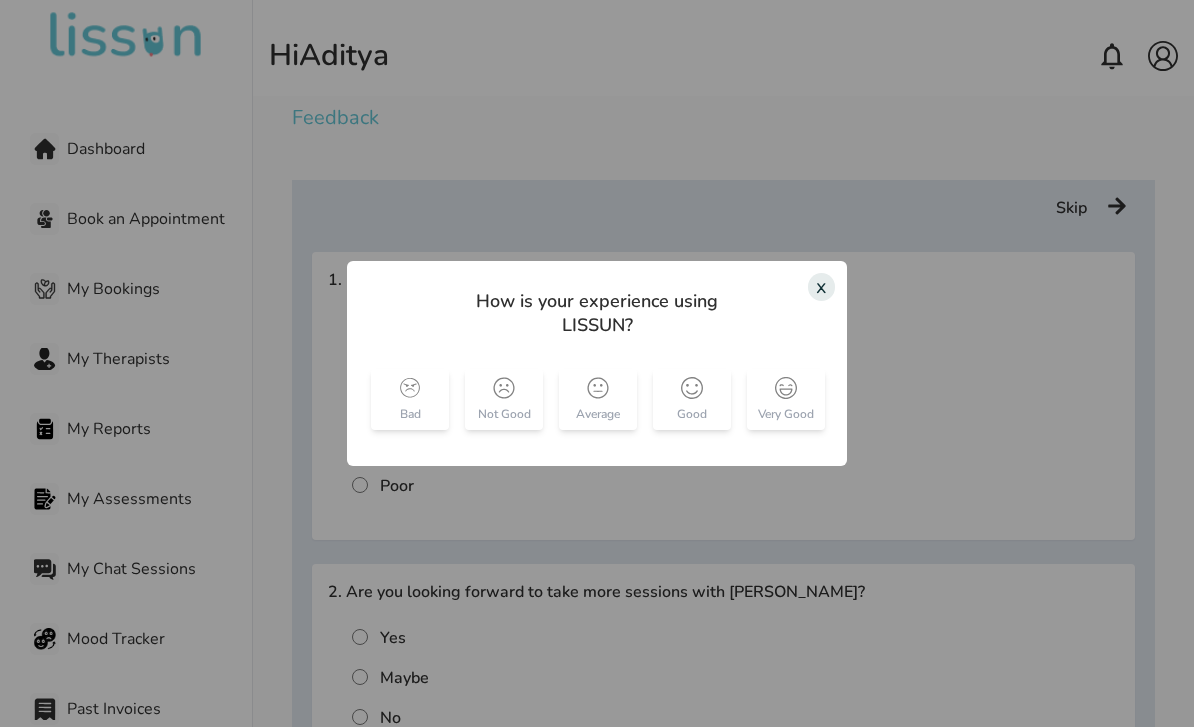 click at bounding box center [786, 388] 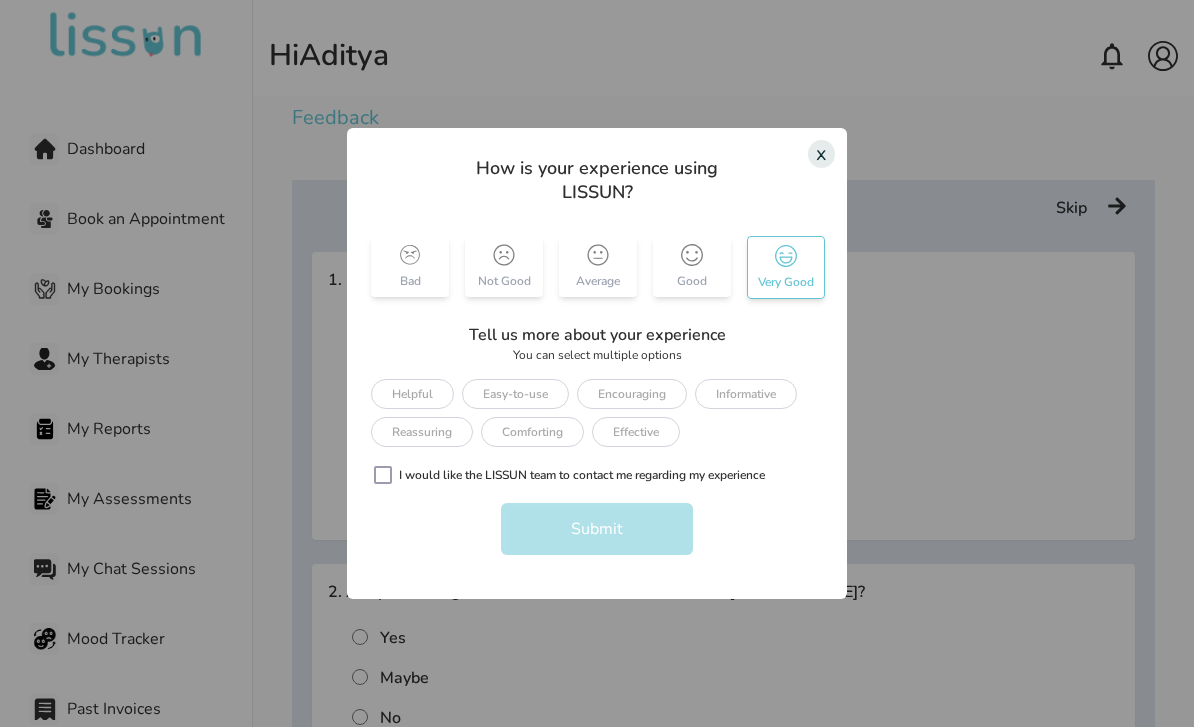 click on "Easy-to-use" at bounding box center (515, 394) 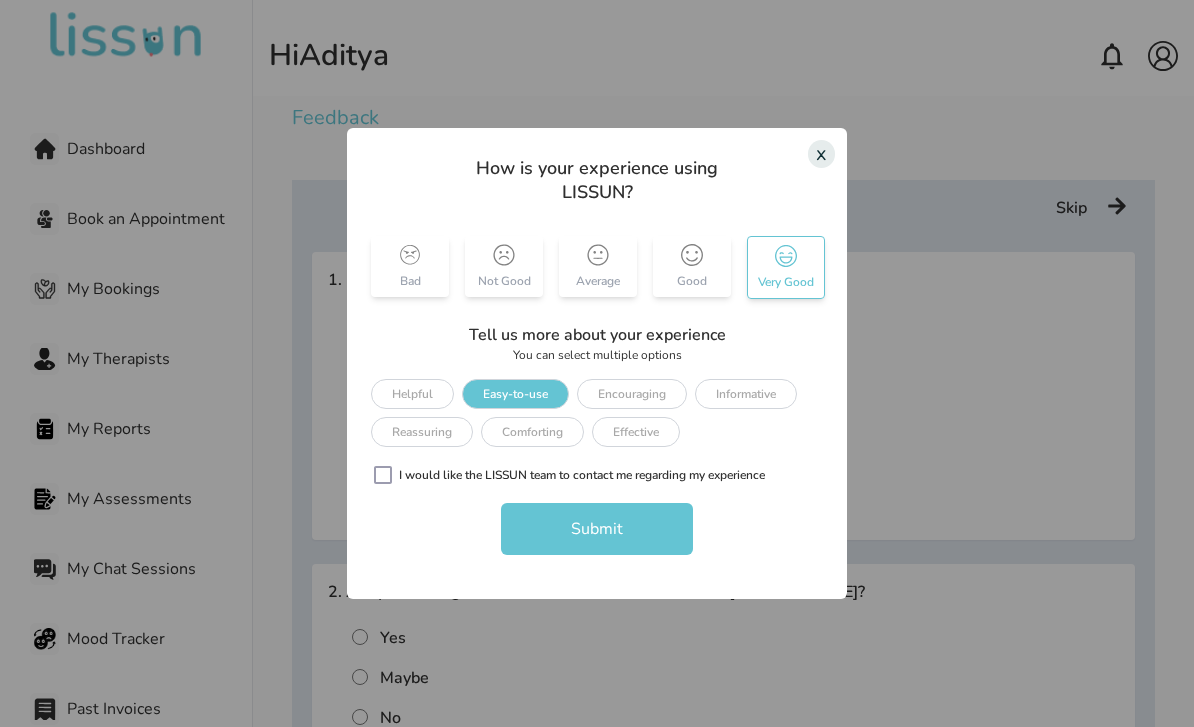 click on "Comforting" at bounding box center [532, 432] 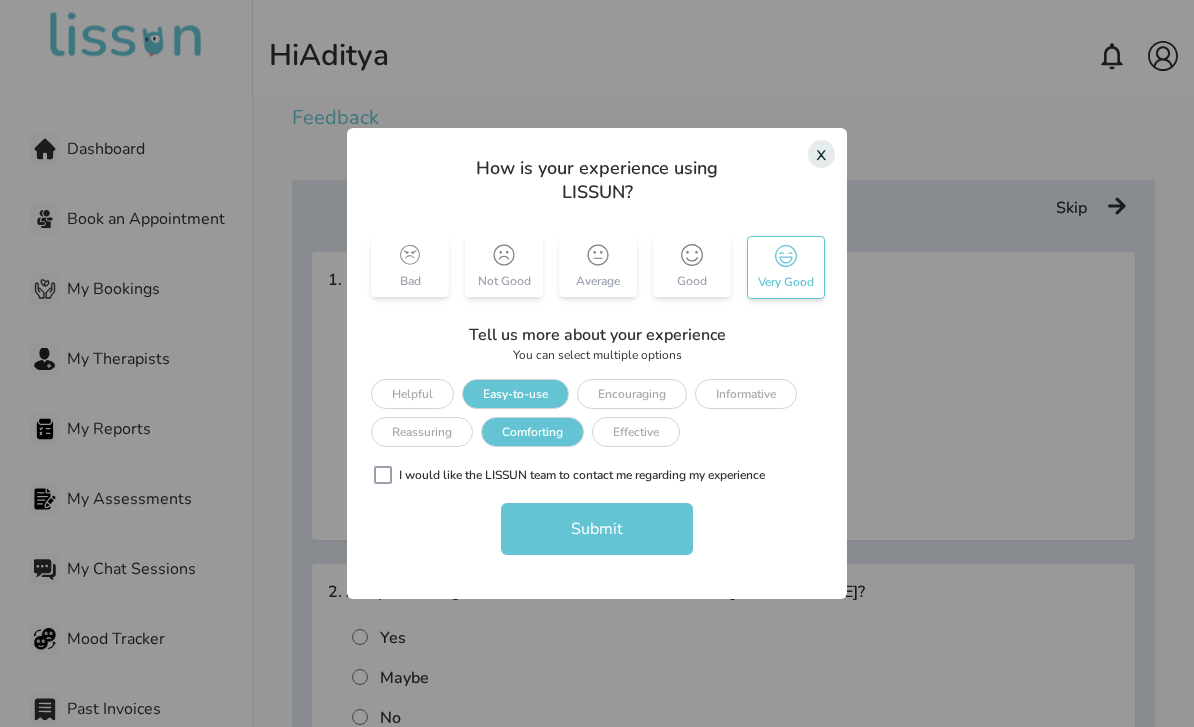 click on "Reassuring" at bounding box center (422, 432) 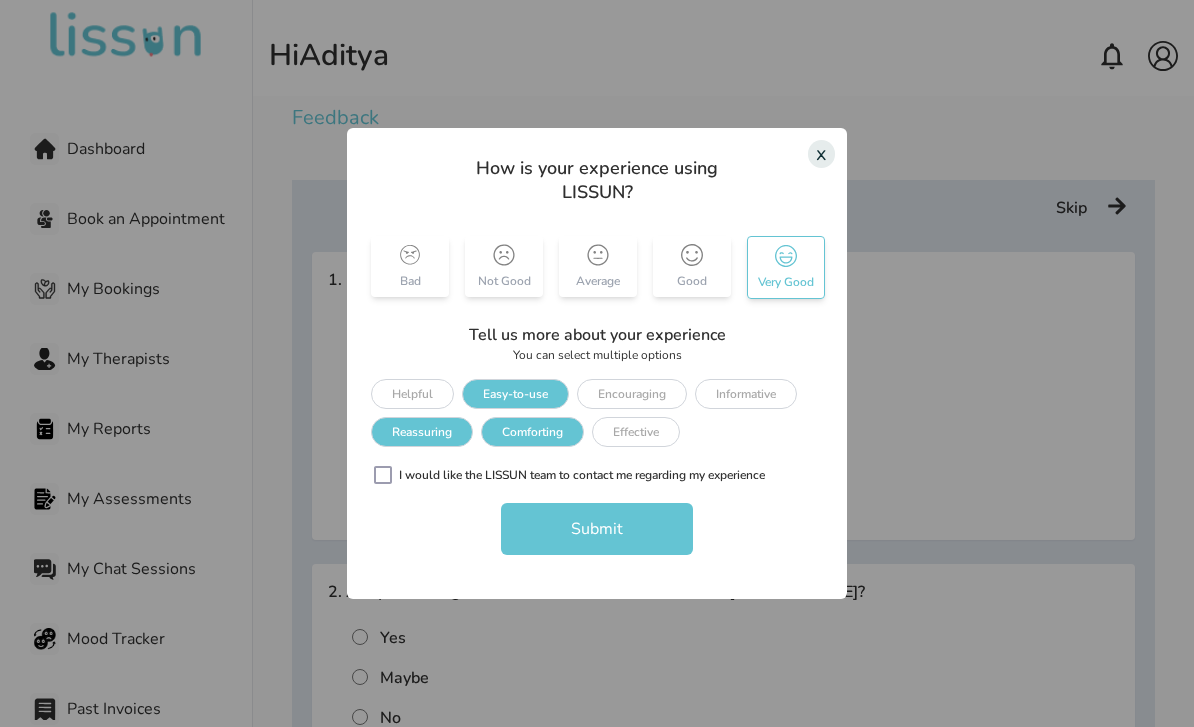 click on "Submit" at bounding box center (597, 529) 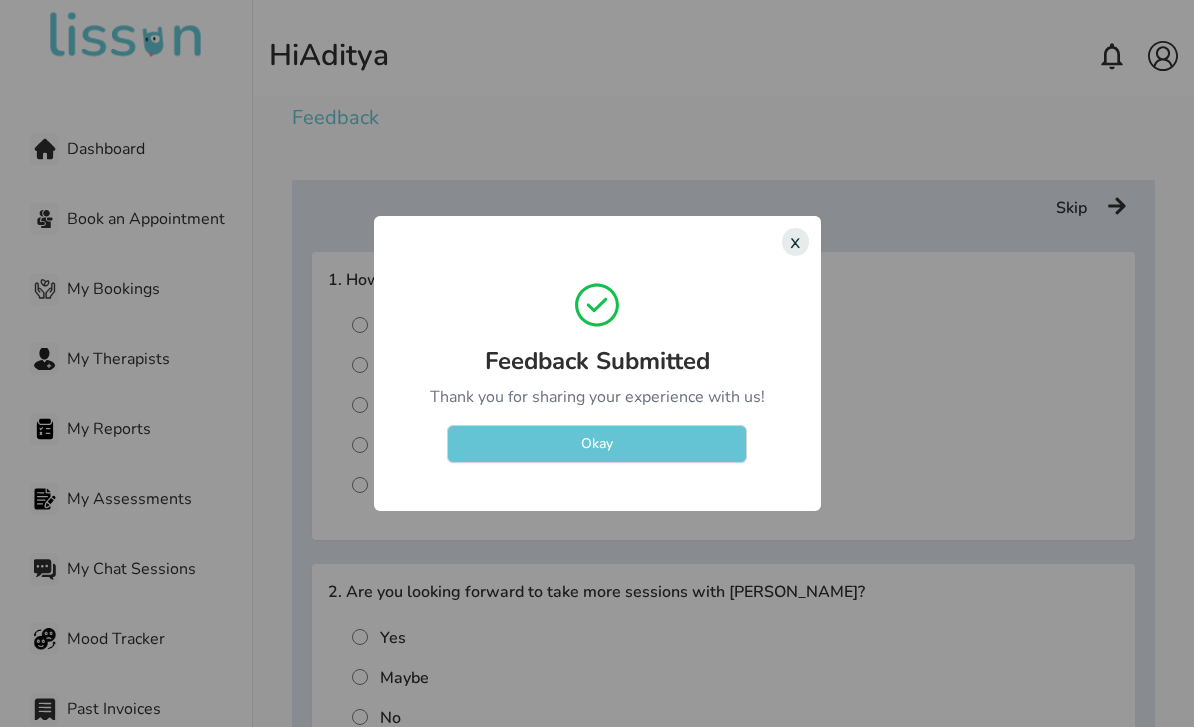click on "Okay" at bounding box center [597, 444] 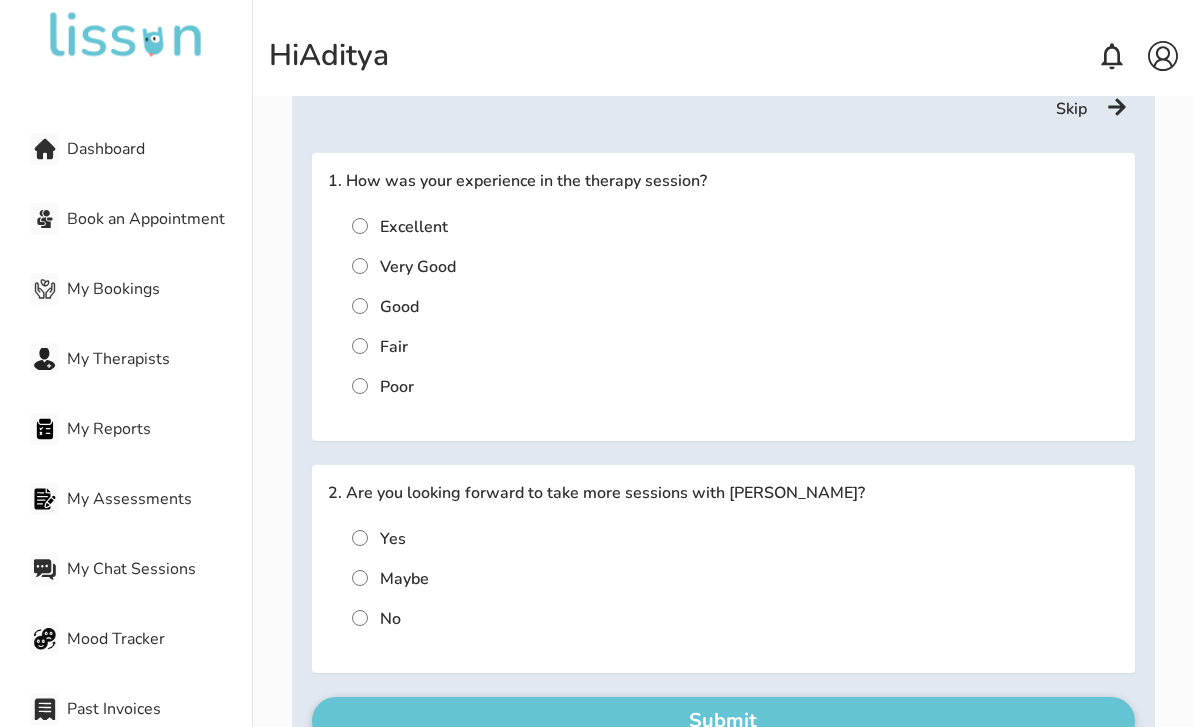 scroll, scrollTop: 101, scrollLeft: 0, axis: vertical 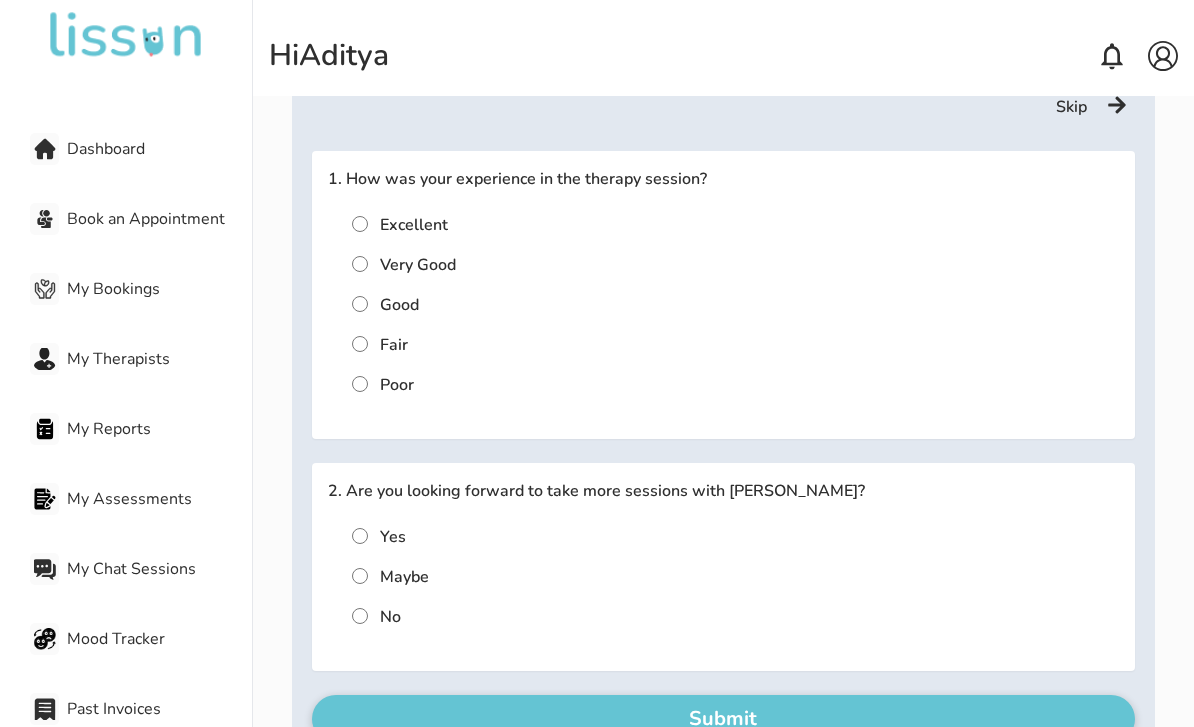 click on "Yes" at bounding box center (393, 537) 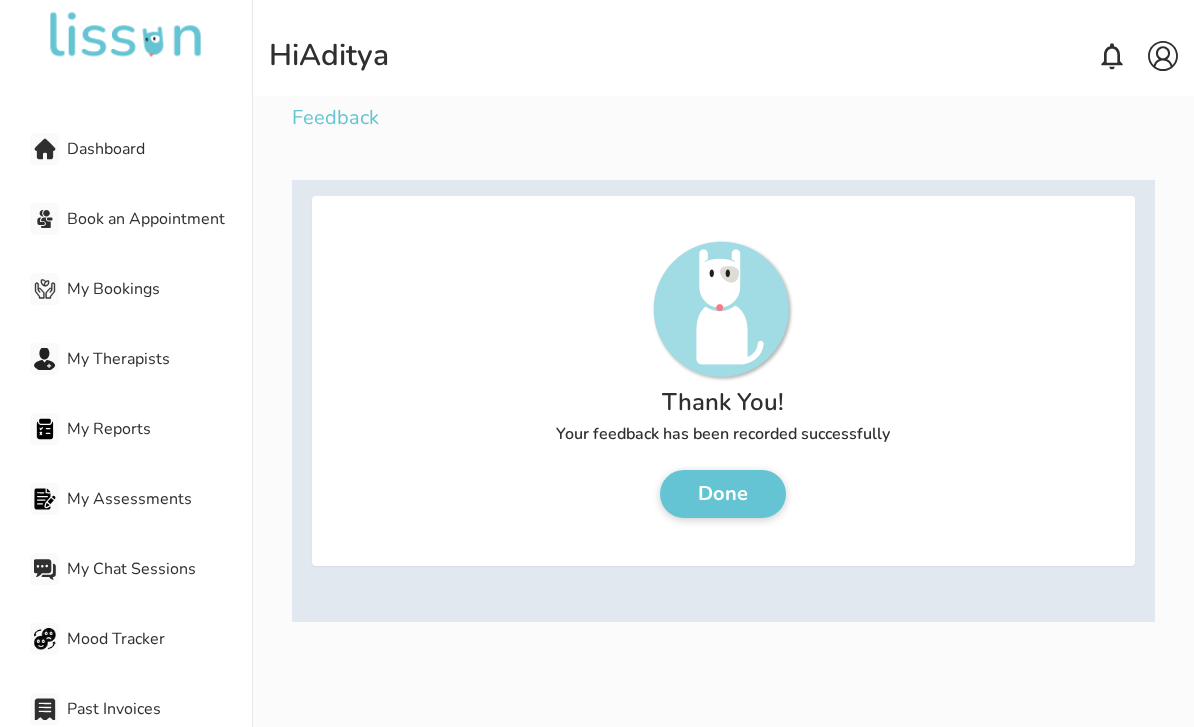 click on "Done" at bounding box center (723, 494) 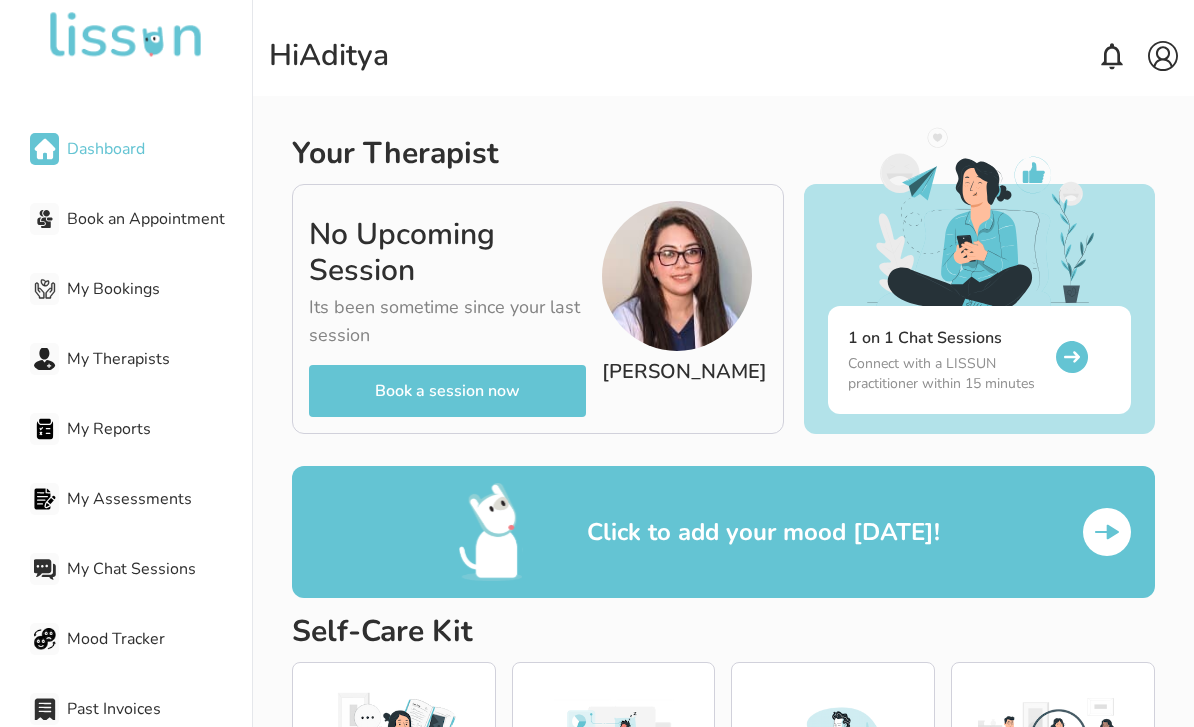 click at bounding box center [677, 276] 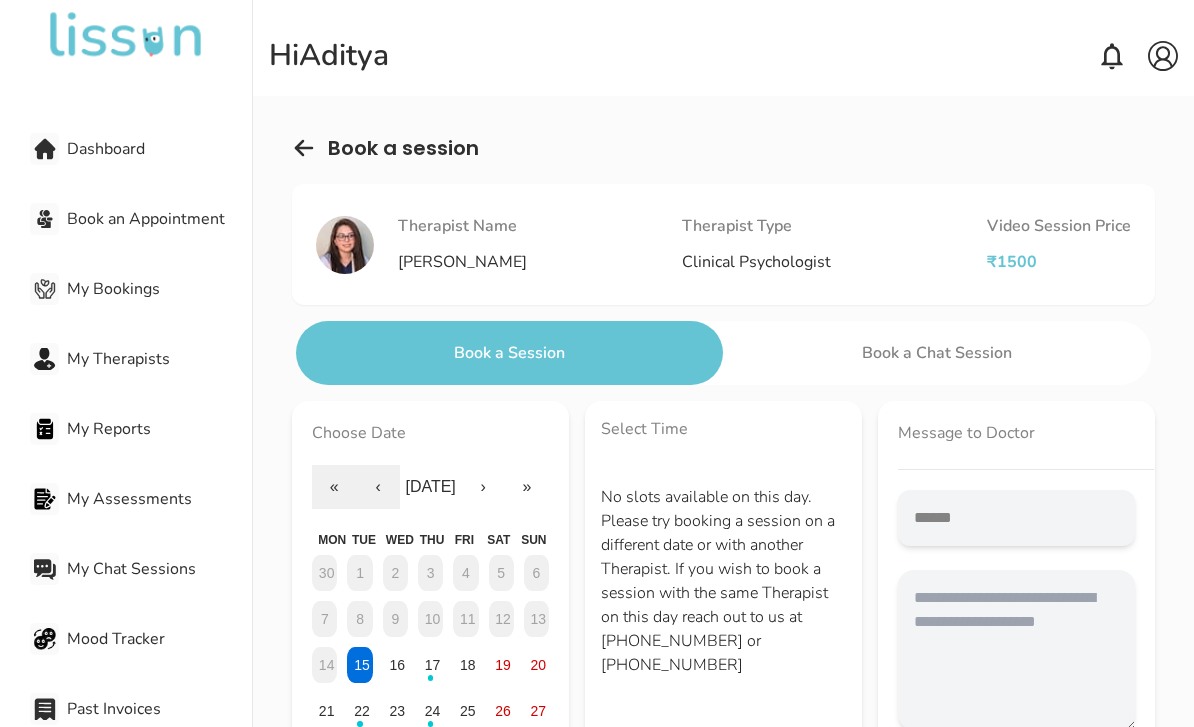 scroll, scrollTop: 0, scrollLeft: 0, axis: both 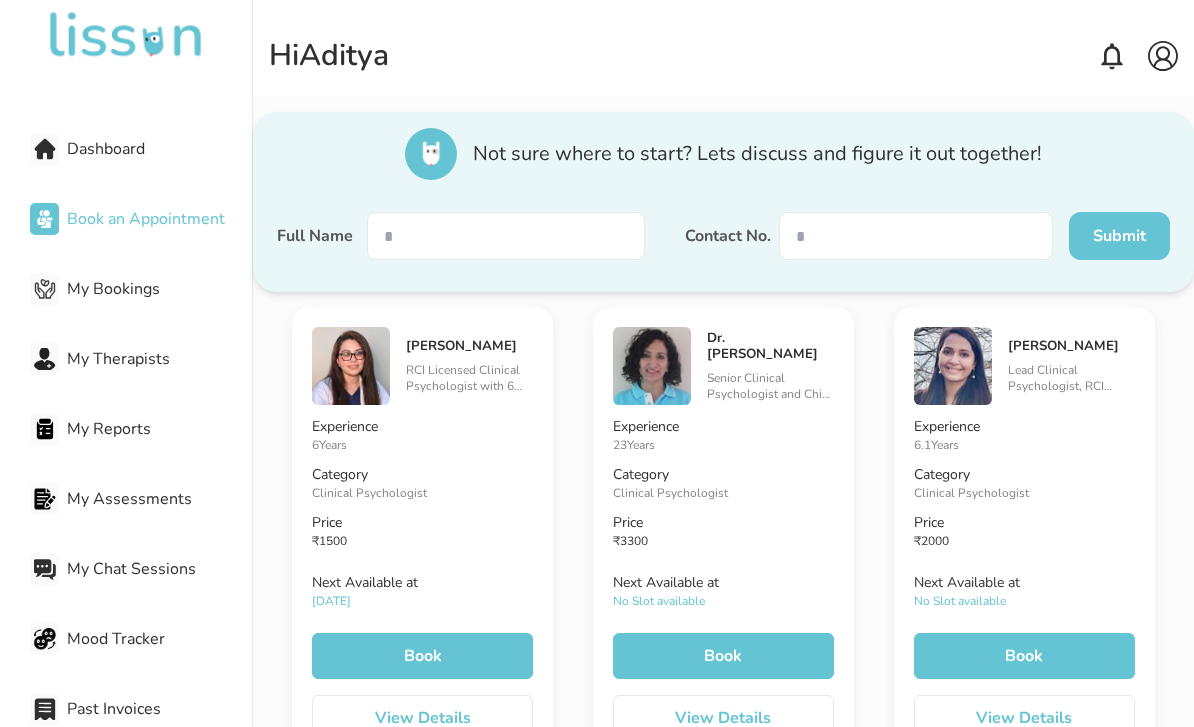 click on "Dr. [PERSON_NAME]" at bounding box center [770, 346] 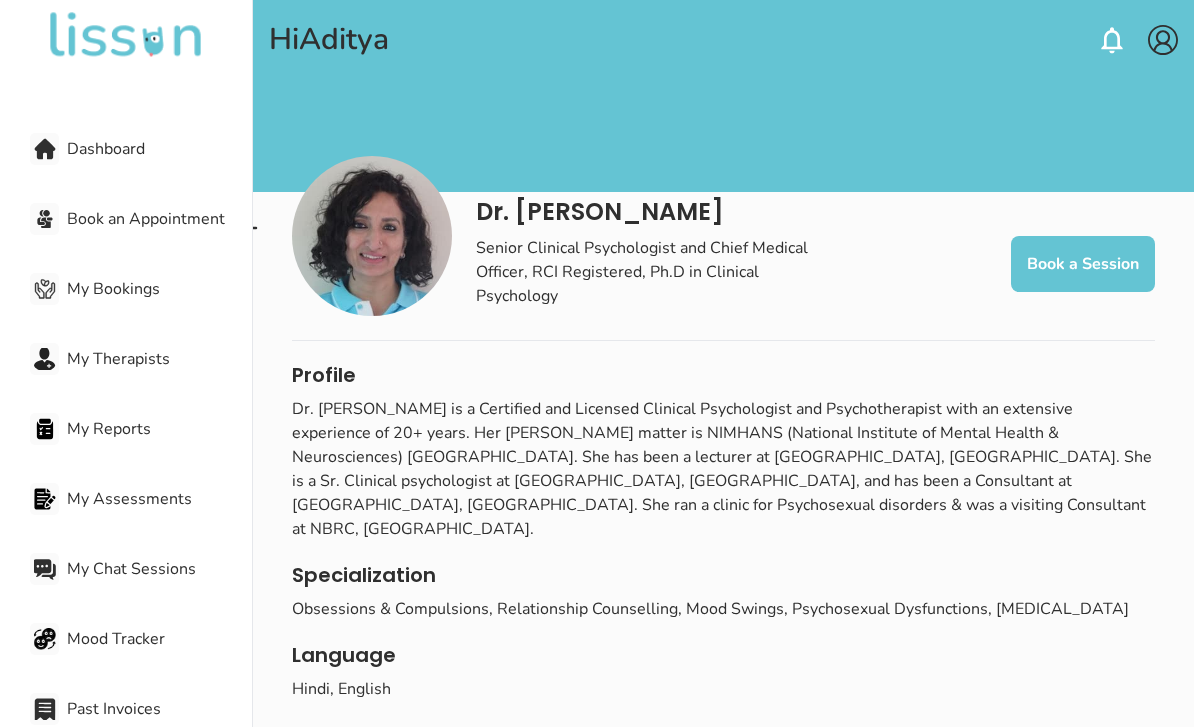 scroll, scrollTop: 0, scrollLeft: 0, axis: both 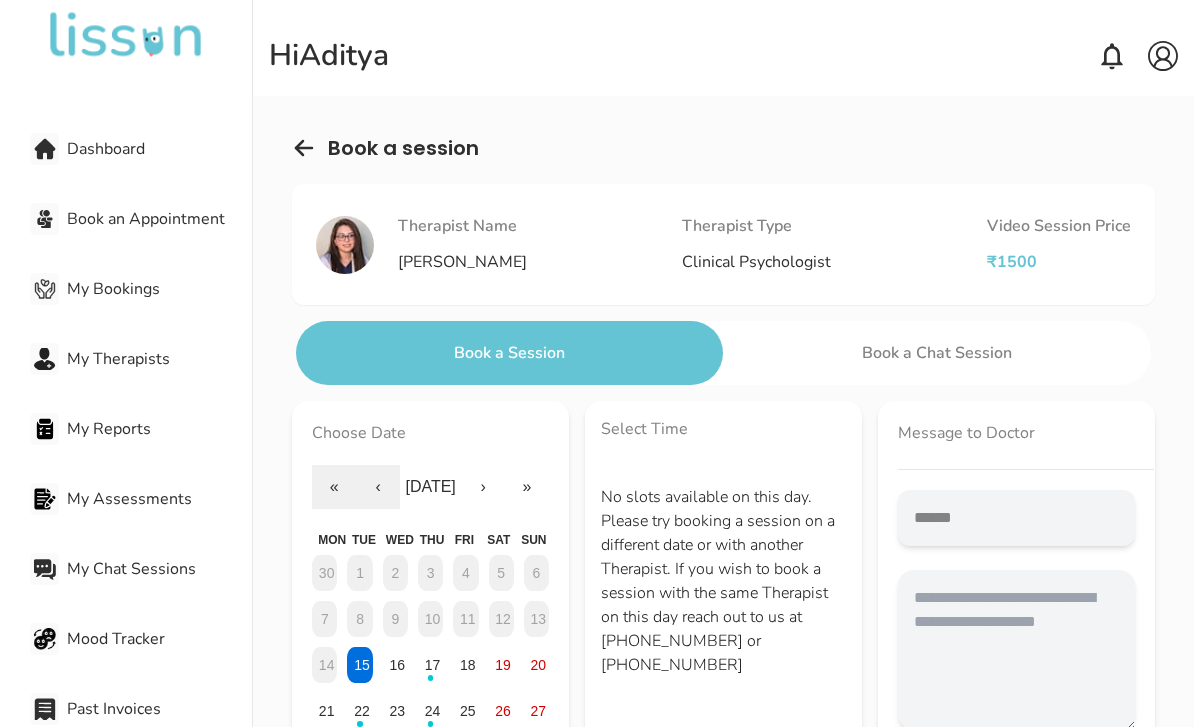 click at bounding box center [345, 245] 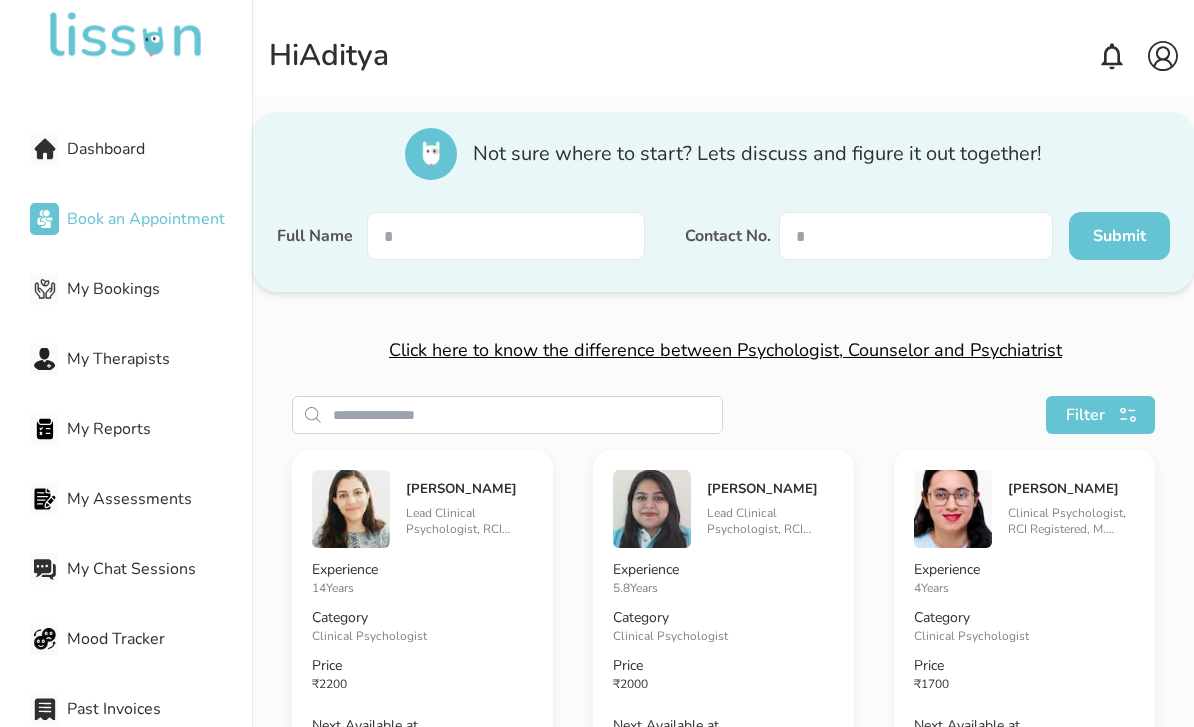scroll, scrollTop: 64, scrollLeft: 0, axis: vertical 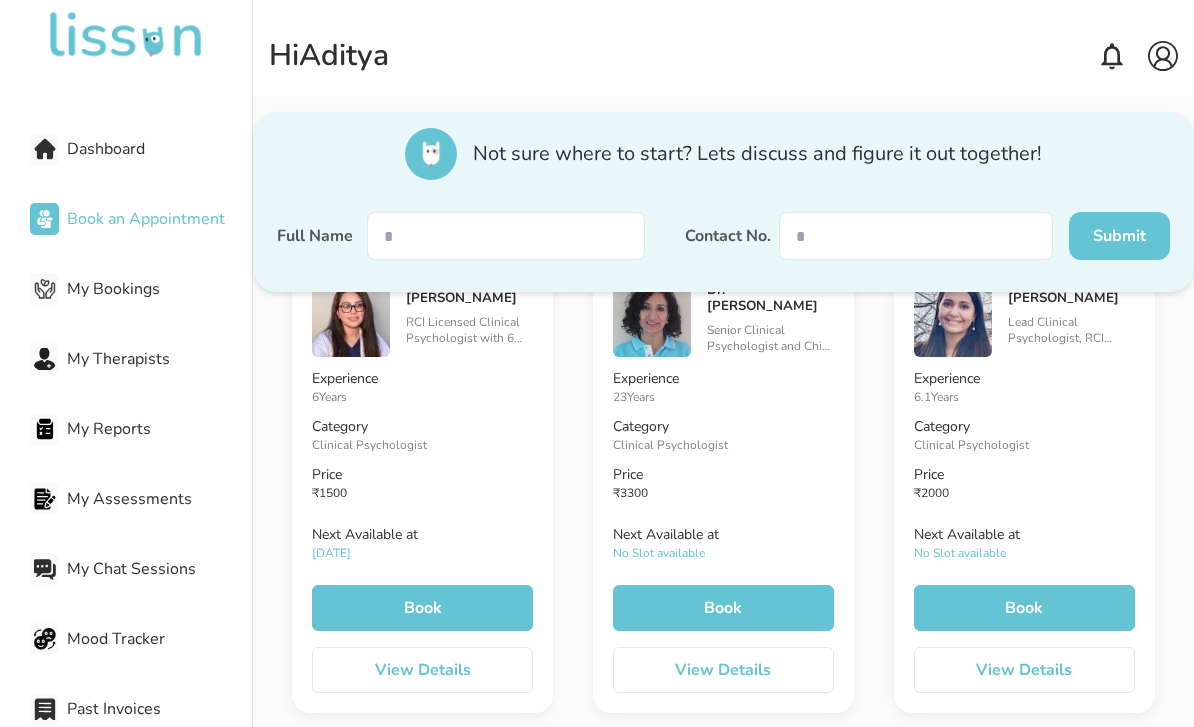 click on "View Details" at bounding box center (422, 670) 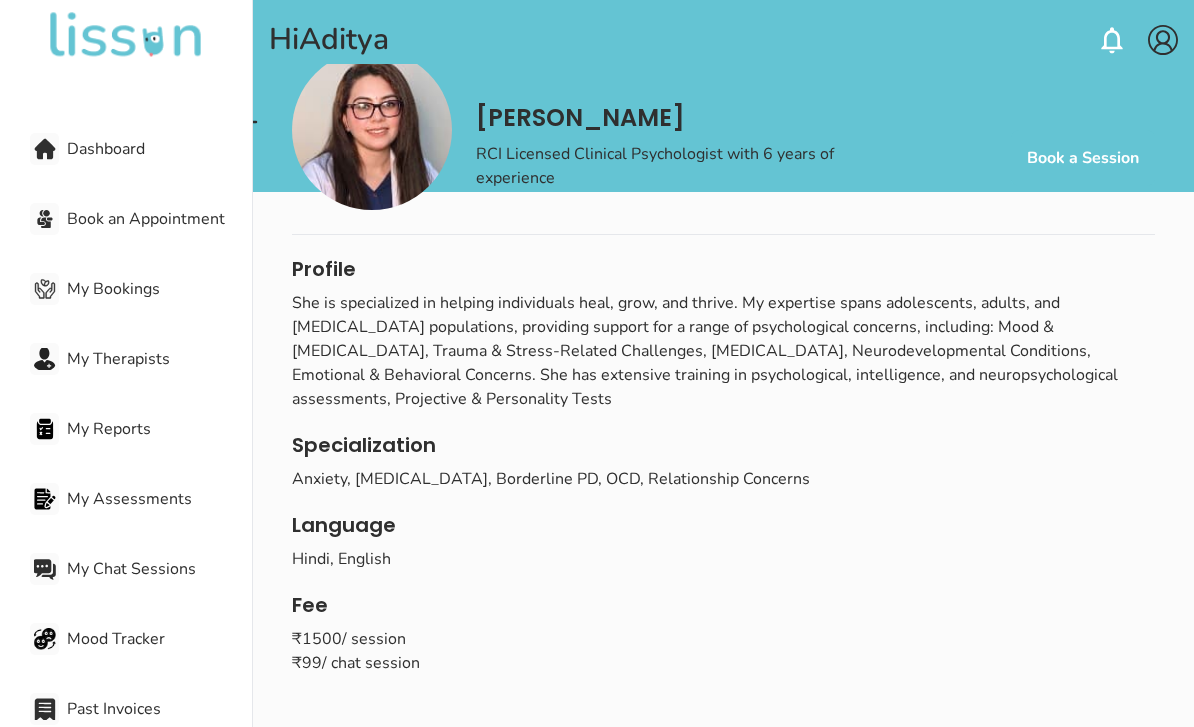 scroll, scrollTop: 0, scrollLeft: 0, axis: both 